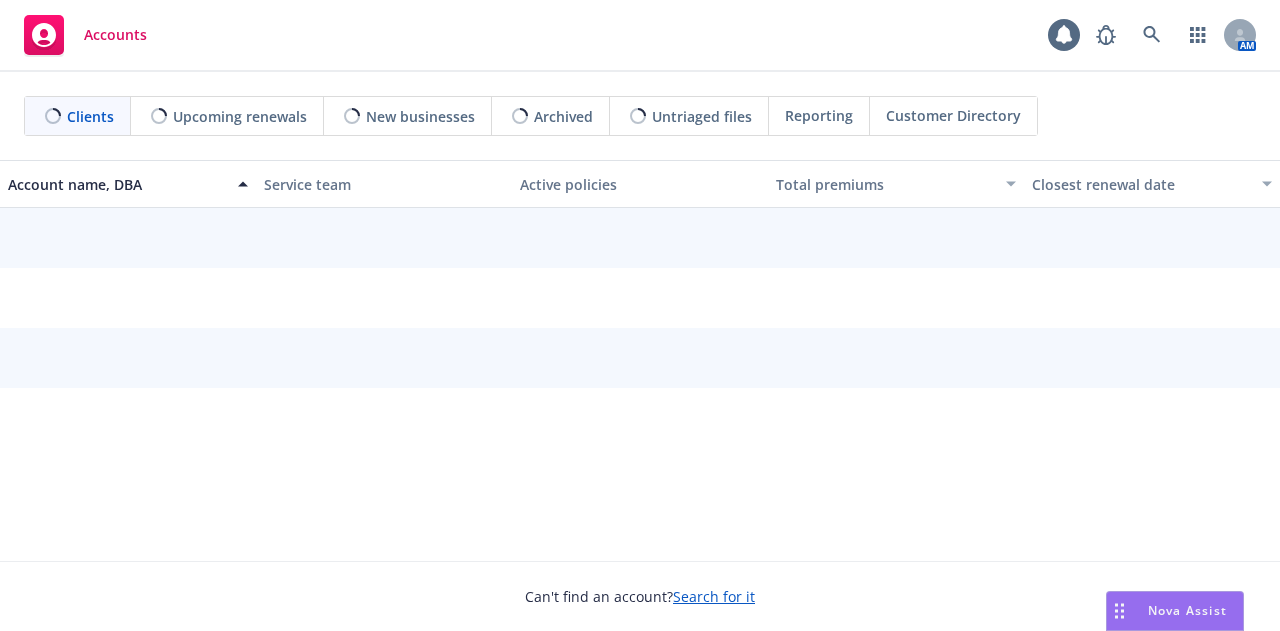 scroll, scrollTop: 0, scrollLeft: 0, axis: both 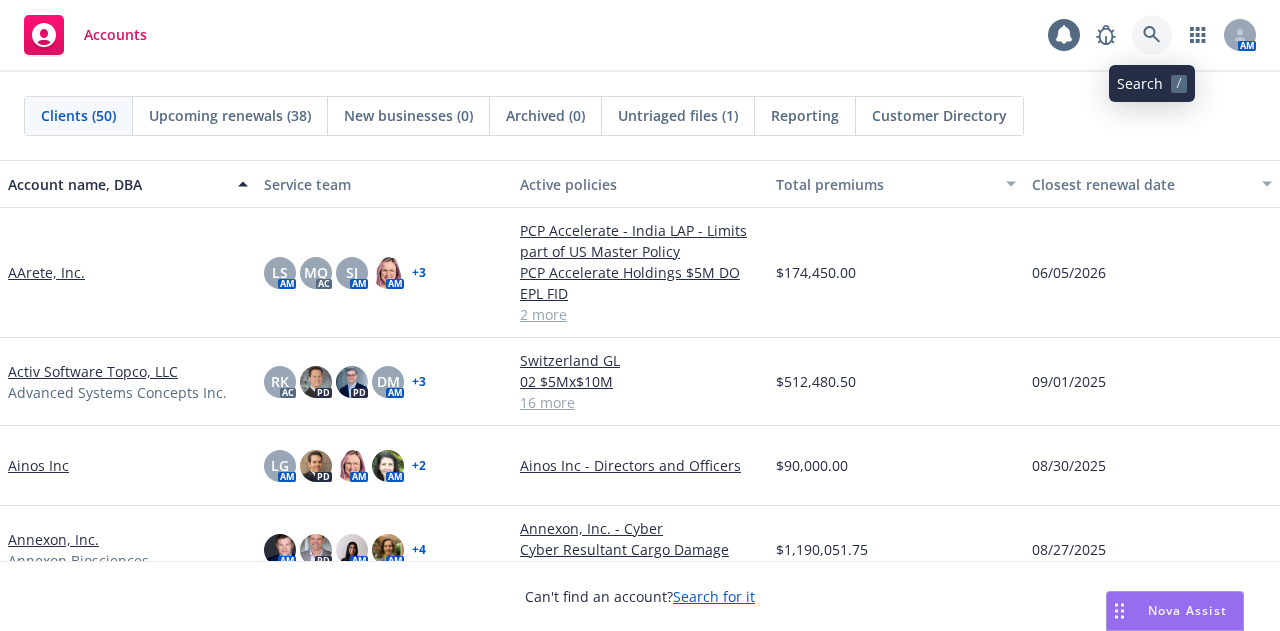 click at bounding box center [1152, 35] 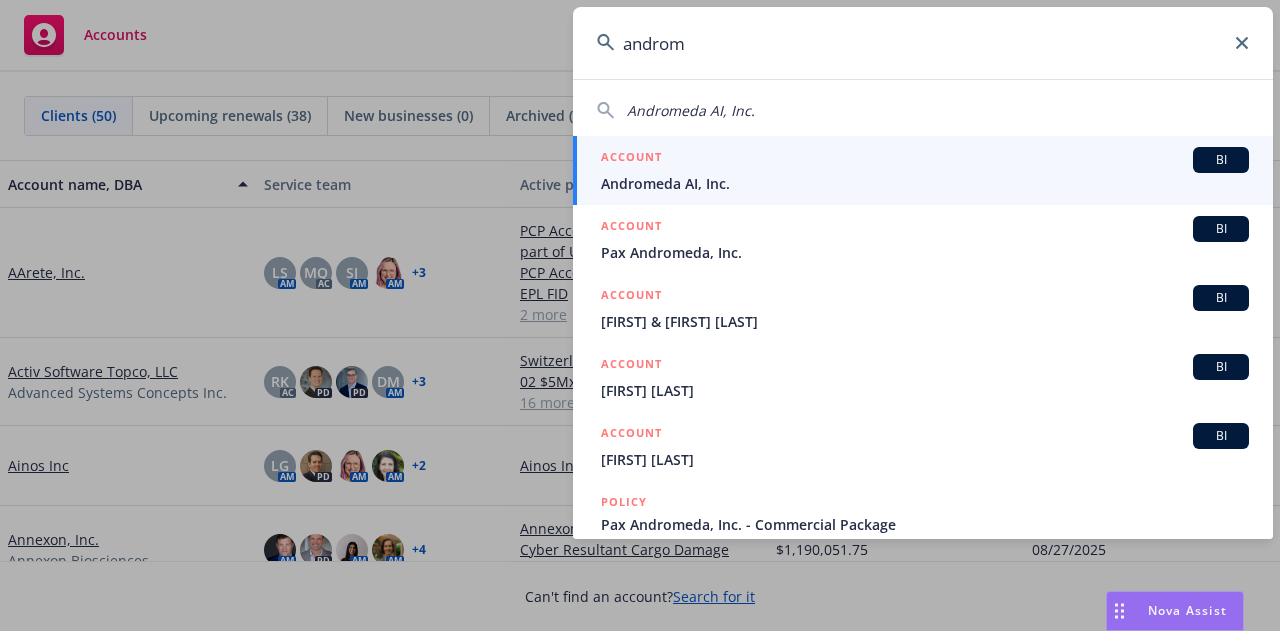 type on "androm" 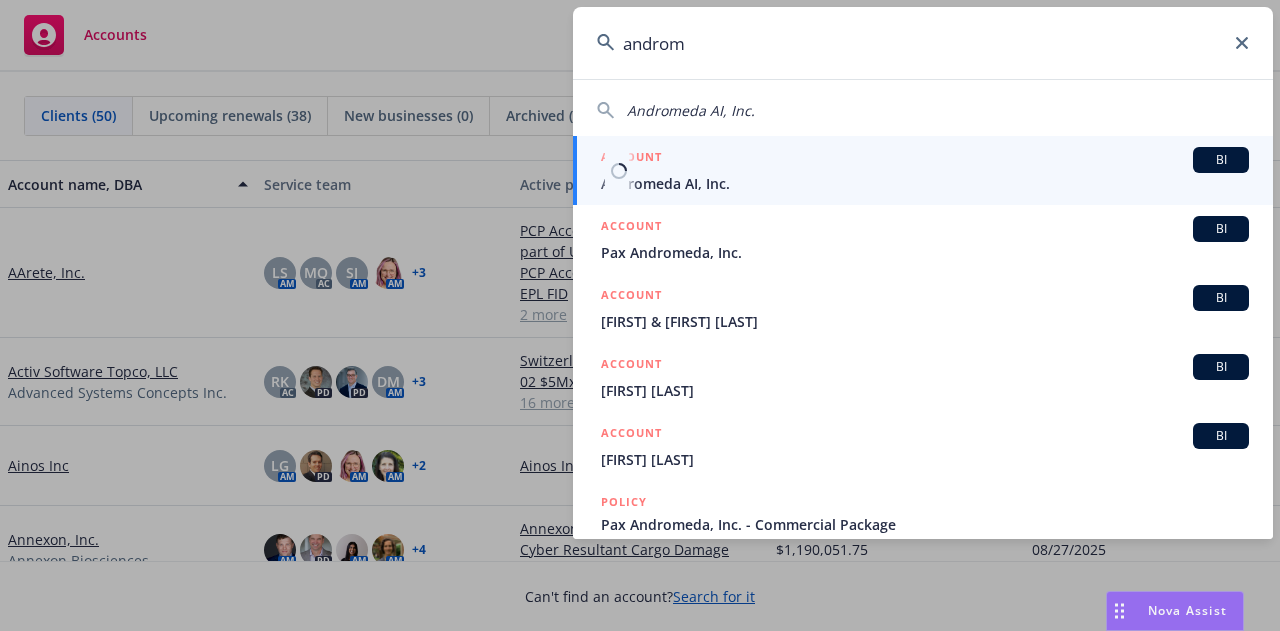 click on "Andromeda AI, Inc." at bounding box center [925, 183] 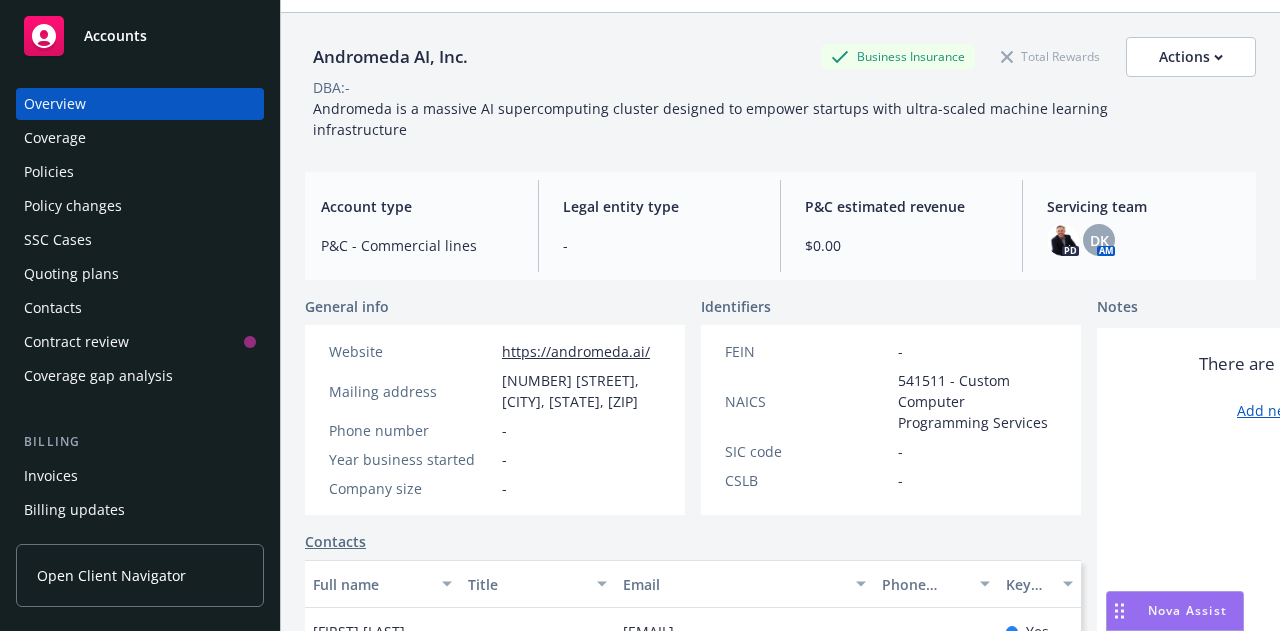 scroll, scrollTop: 59, scrollLeft: 0, axis: vertical 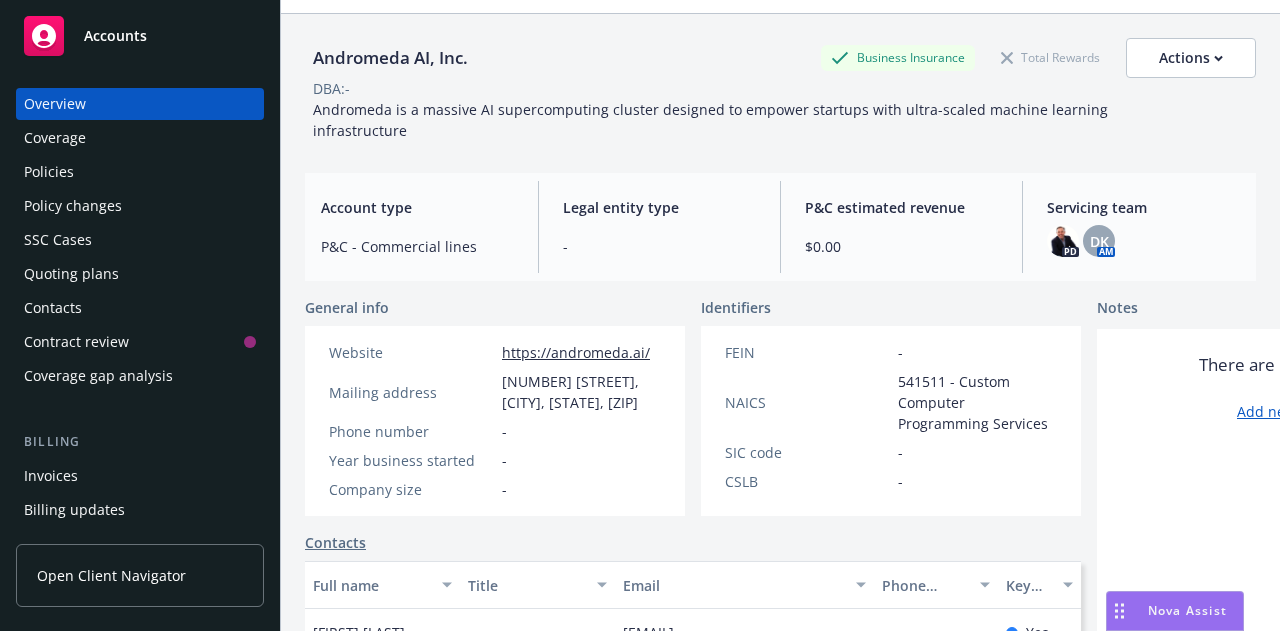 click on "Policies" at bounding box center (49, 172) 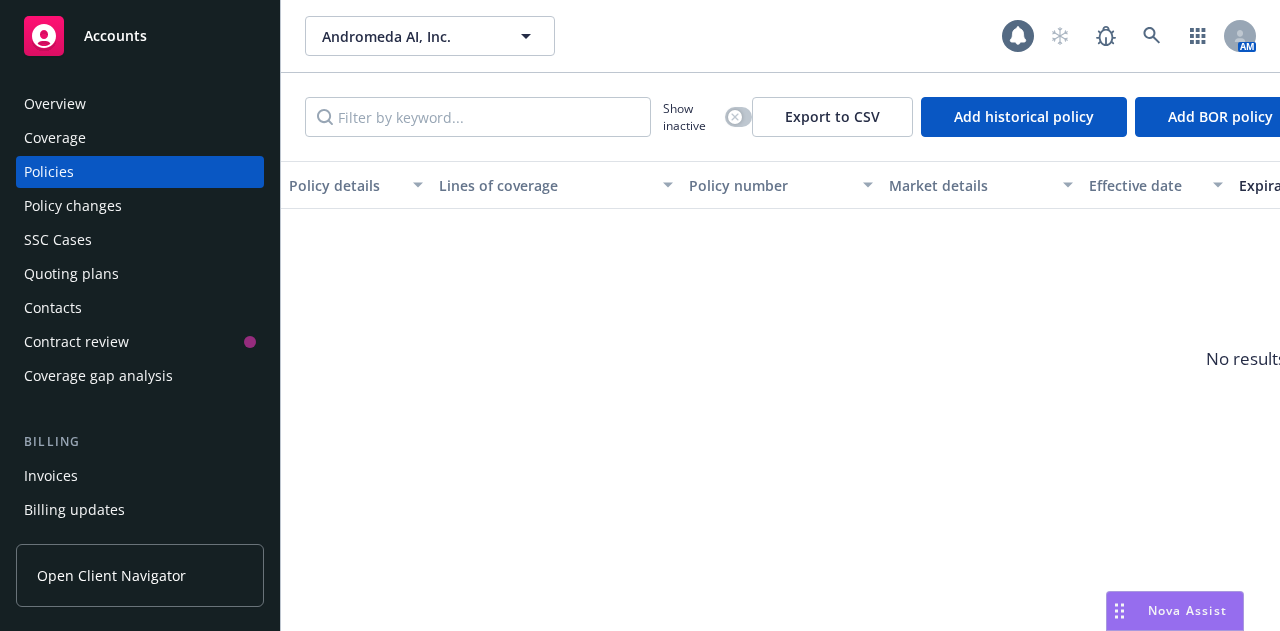 click on "Quoting plans" at bounding box center (71, 274) 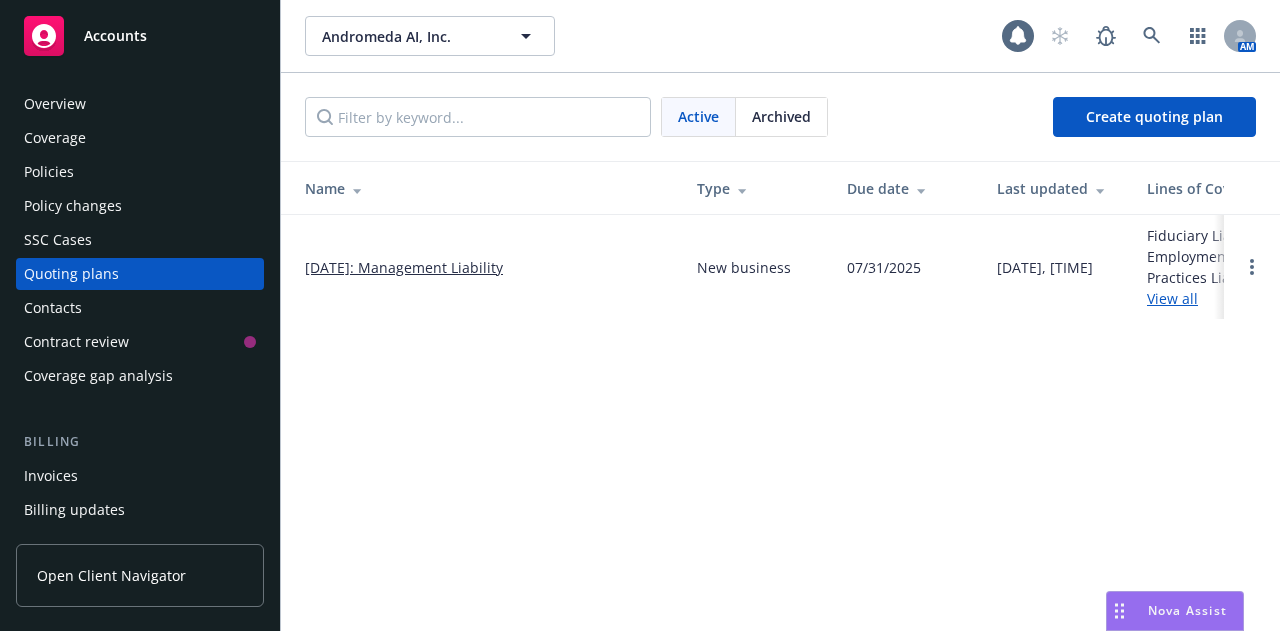 click on "08/01/2025: Management Liability" at bounding box center [404, 267] 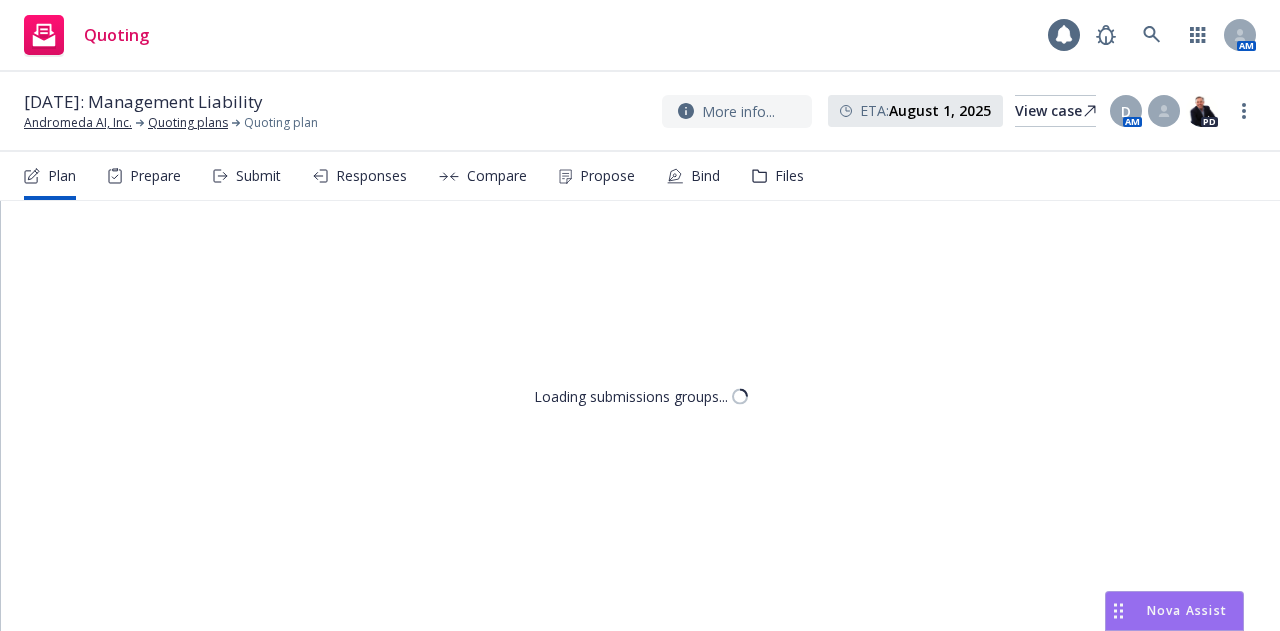 scroll, scrollTop: 0, scrollLeft: 0, axis: both 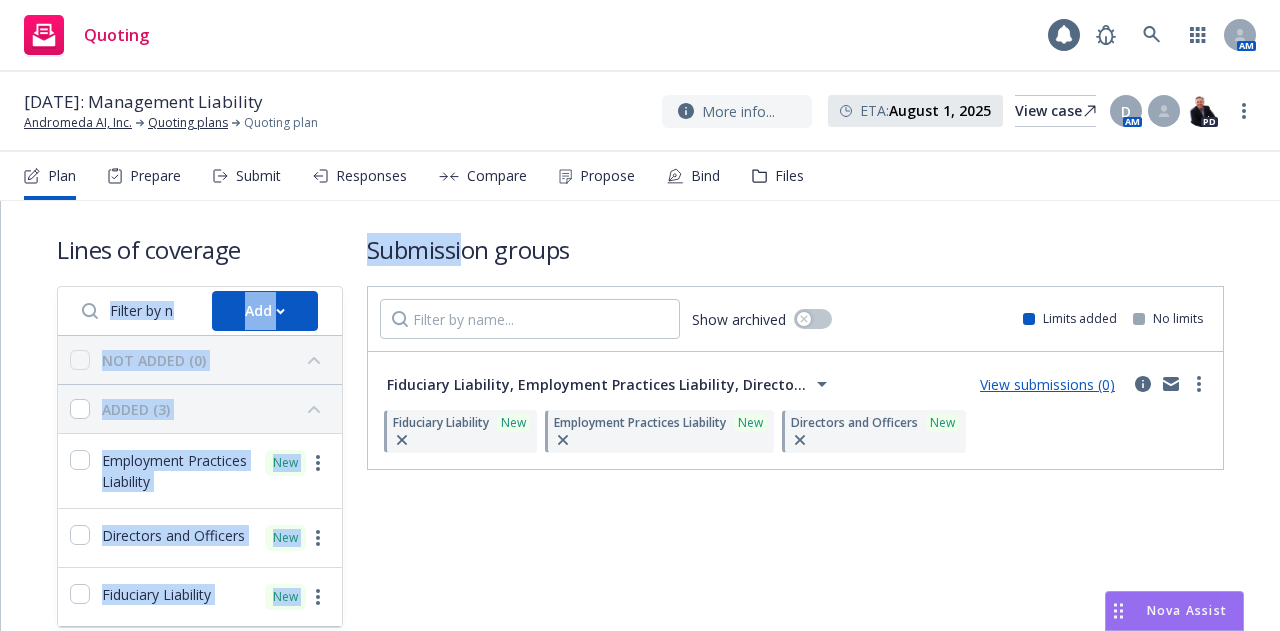 drag, startPoint x: 0, startPoint y: 0, endPoint x: 281, endPoint y: 231, distance: 363.76093 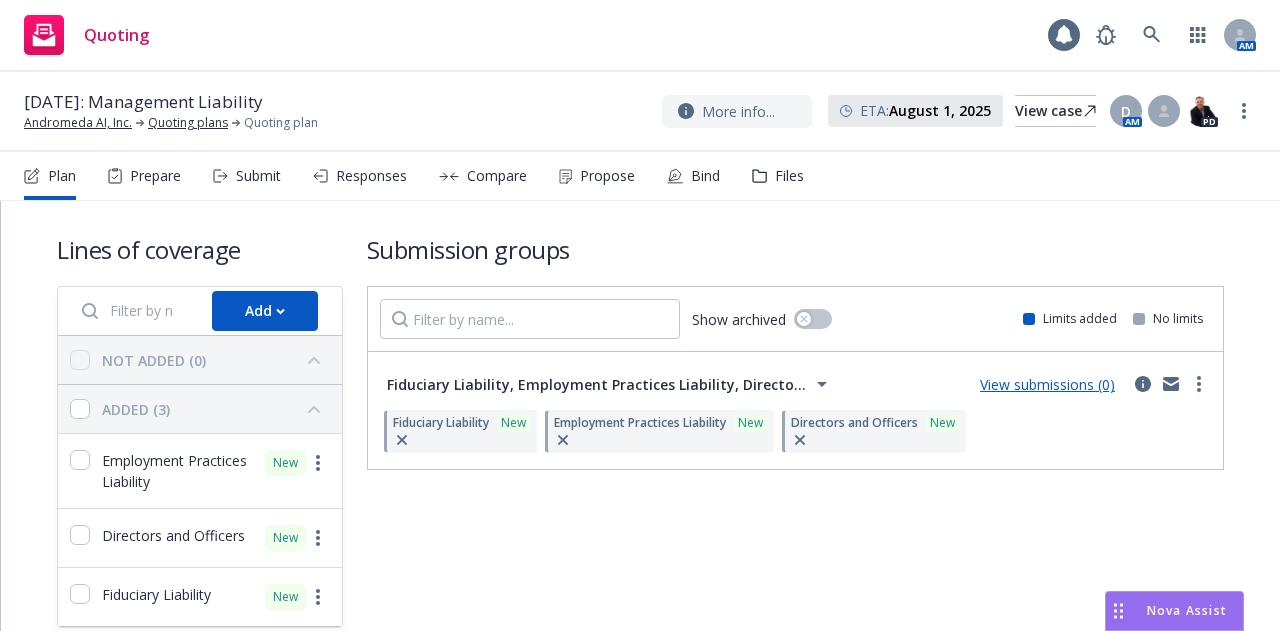 click on "Submit" at bounding box center [258, 176] 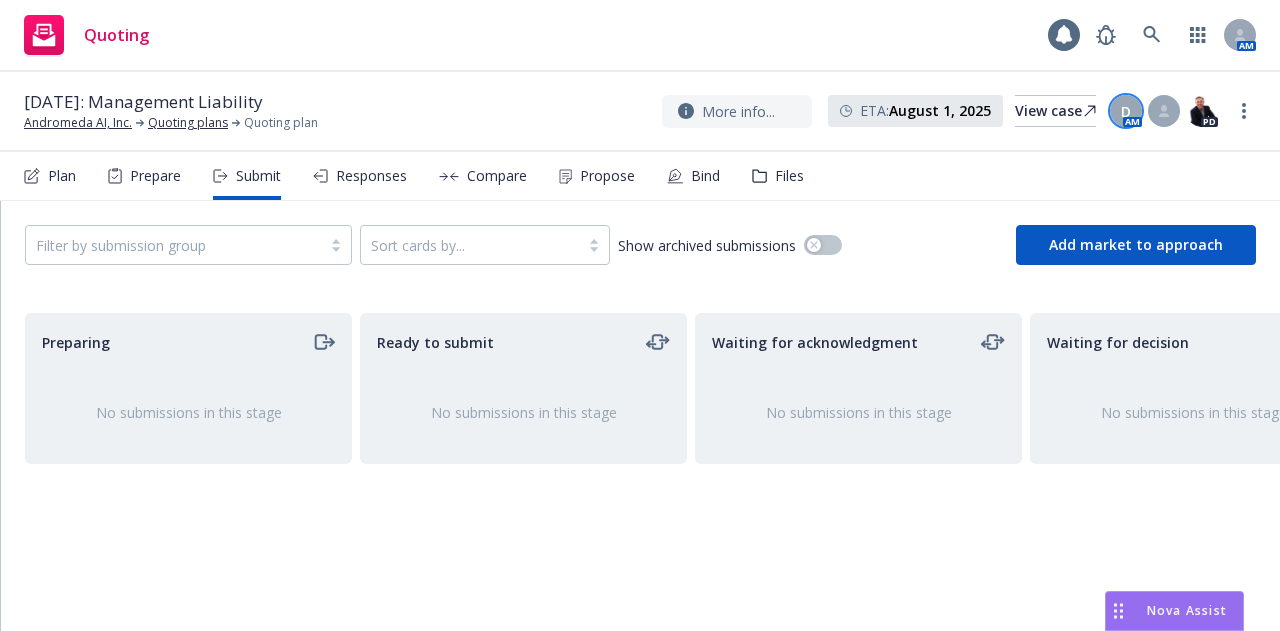 click on "D" at bounding box center [1126, 111] 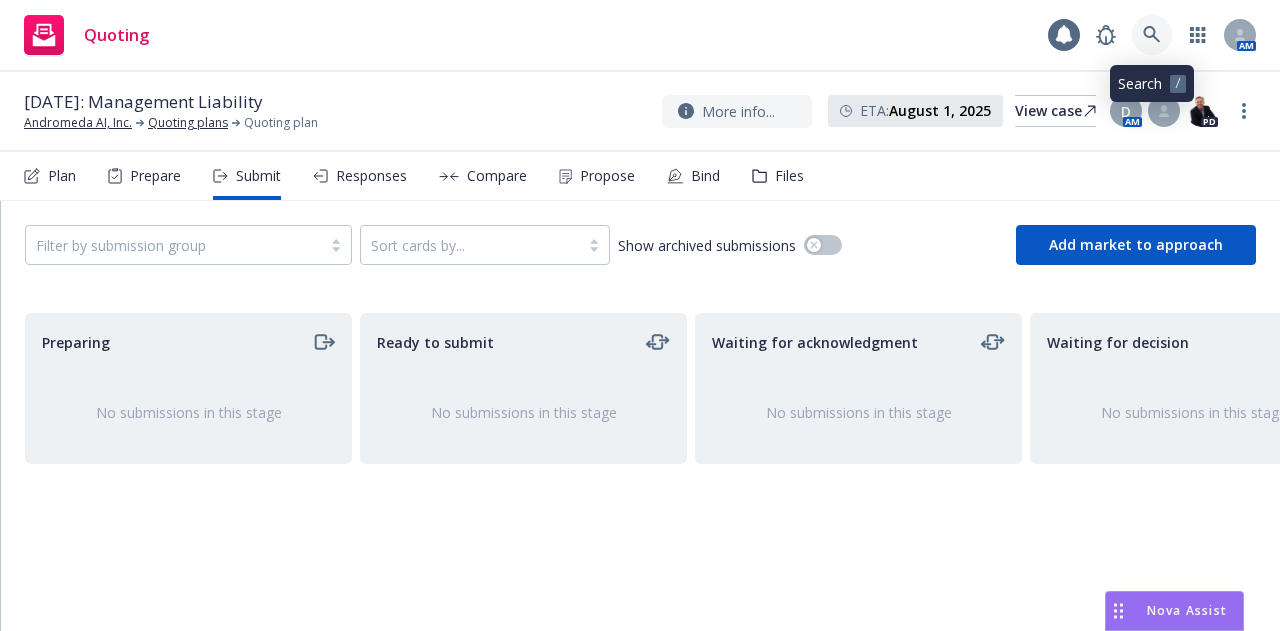 click 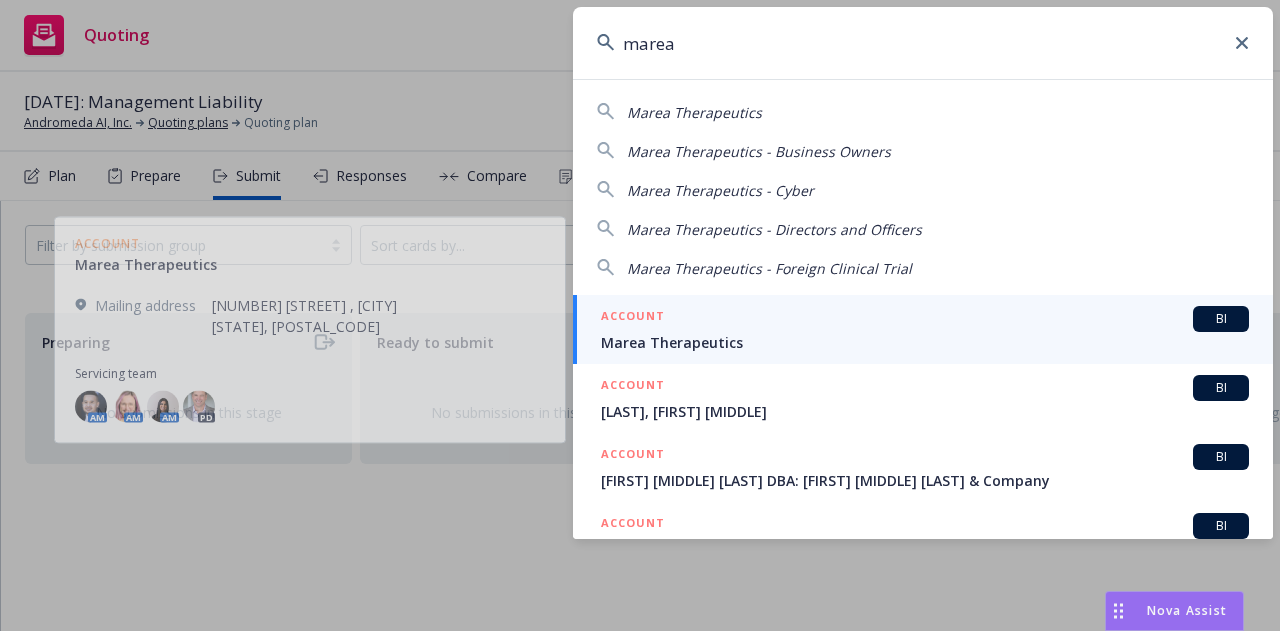 type on "marea" 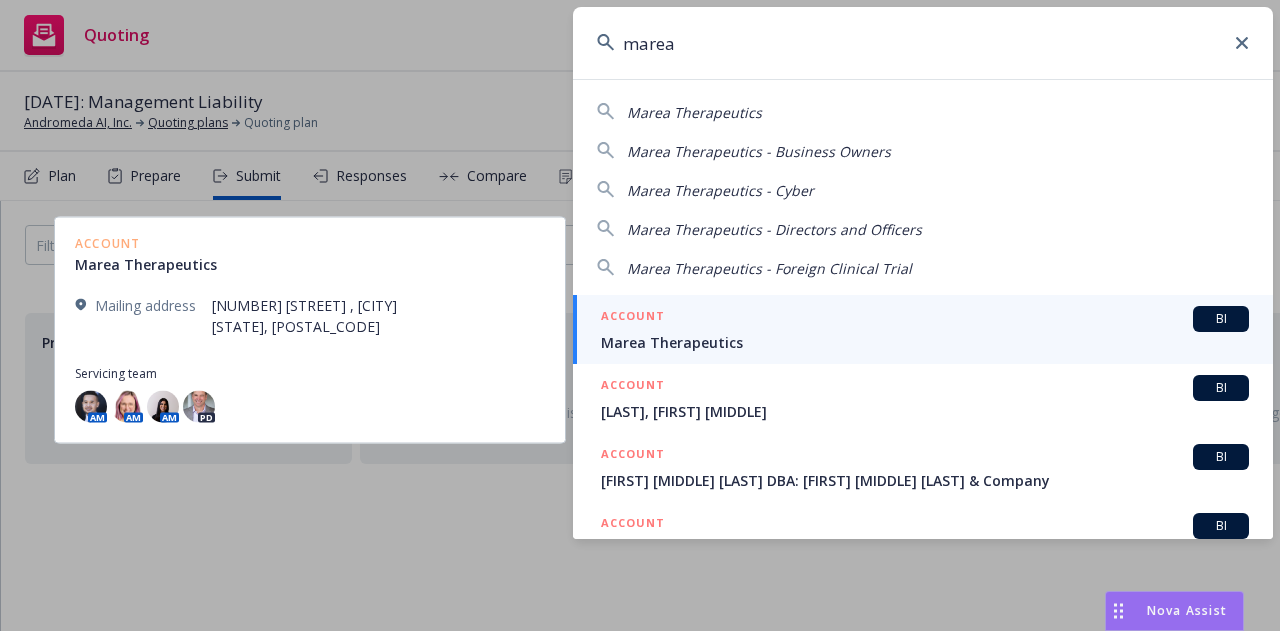 click on "ACCOUNT BI" at bounding box center (925, 319) 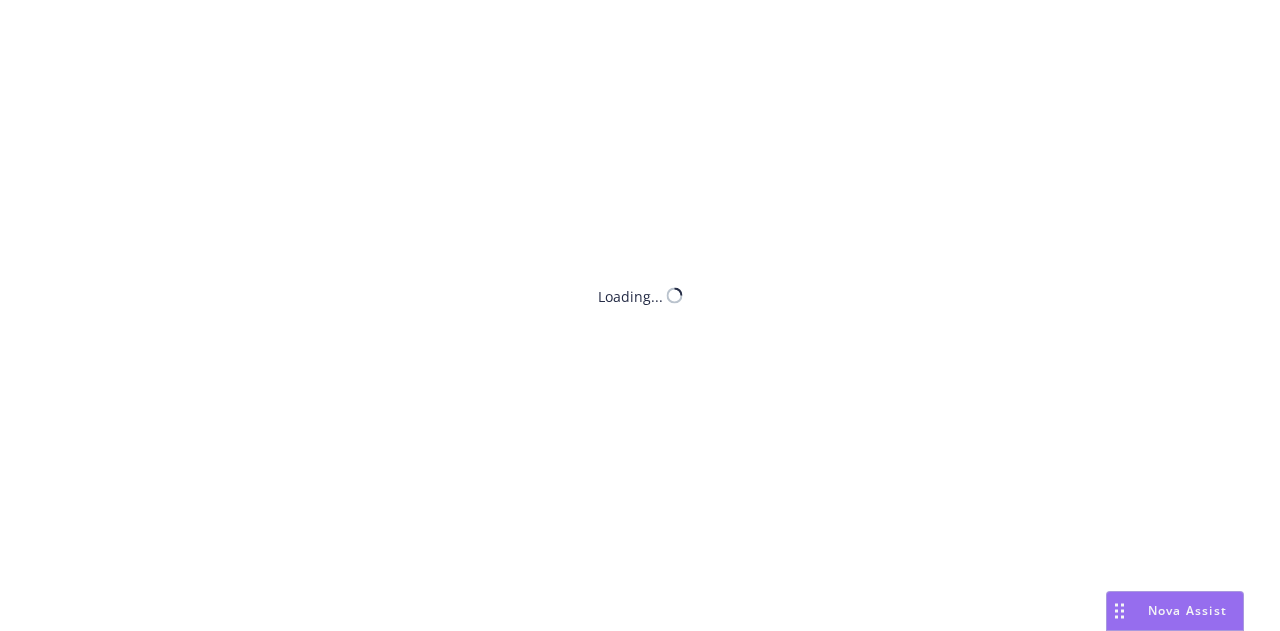 scroll, scrollTop: 0, scrollLeft: 0, axis: both 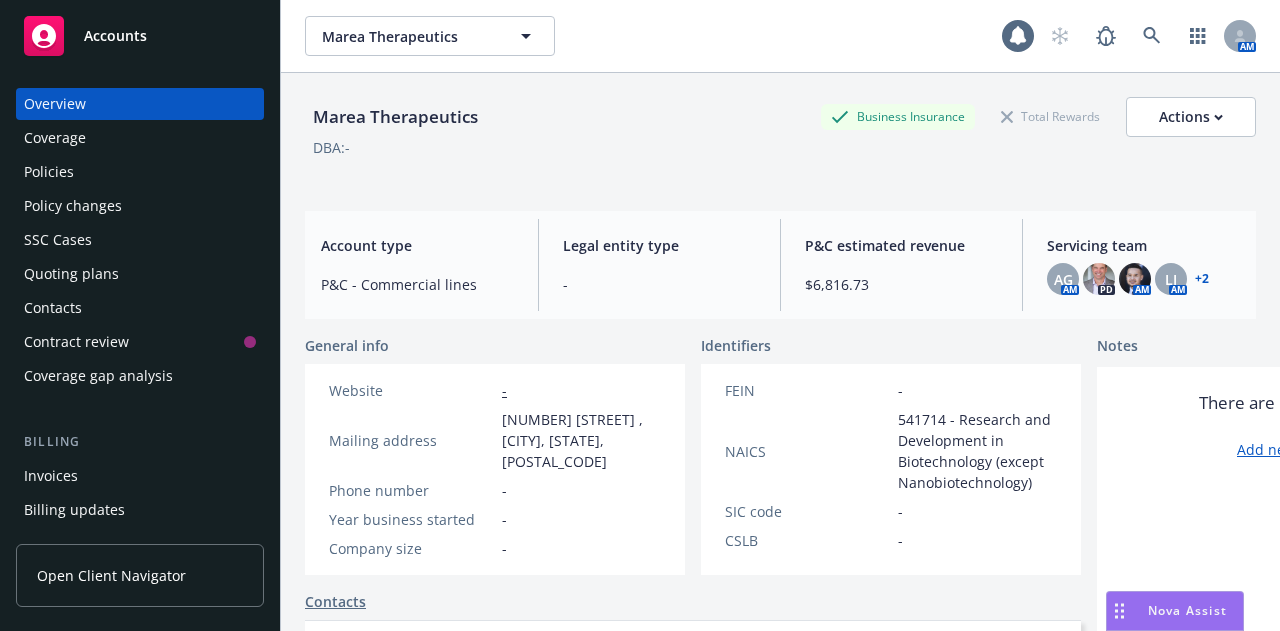 click on "Policies" at bounding box center (49, 172) 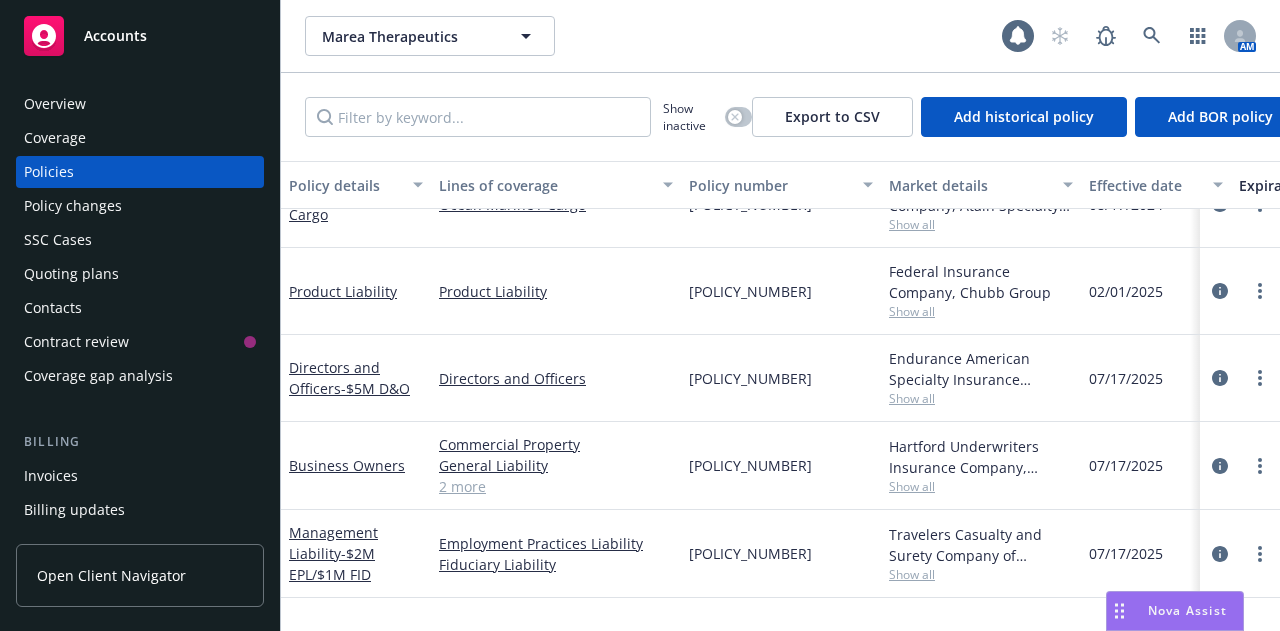 scroll, scrollTop: 0, scrollLeft: 0, axis: both 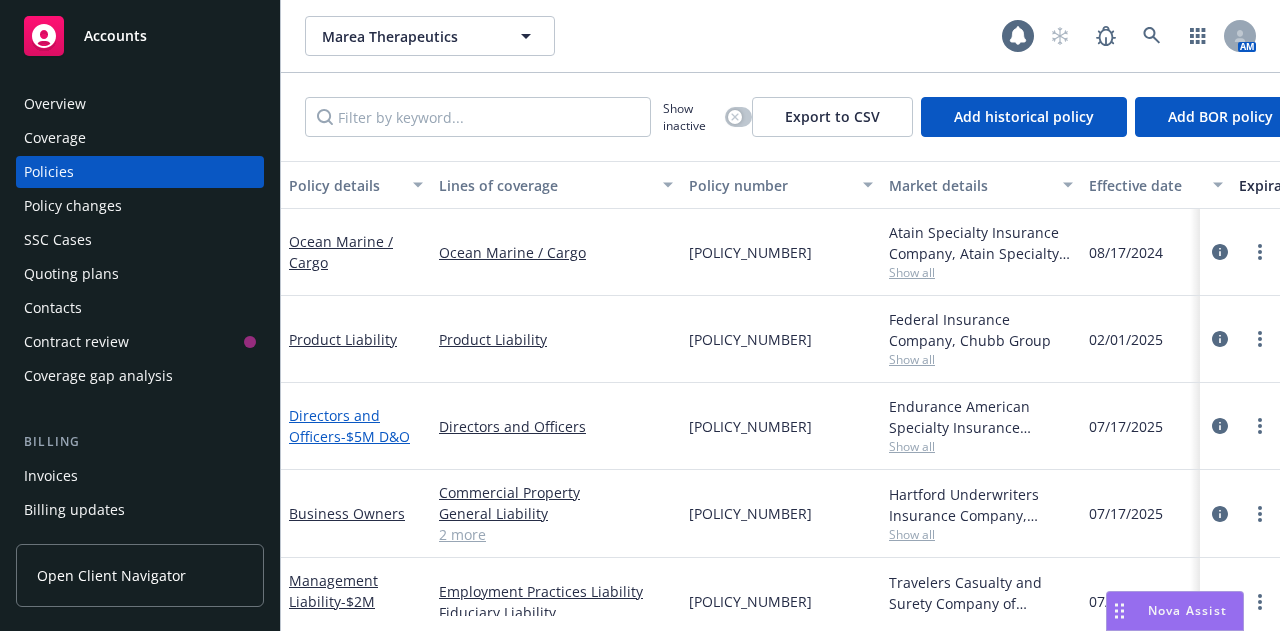 click on "Directors and Officers  -  $5M D&O" at bounding box center [349, 426] 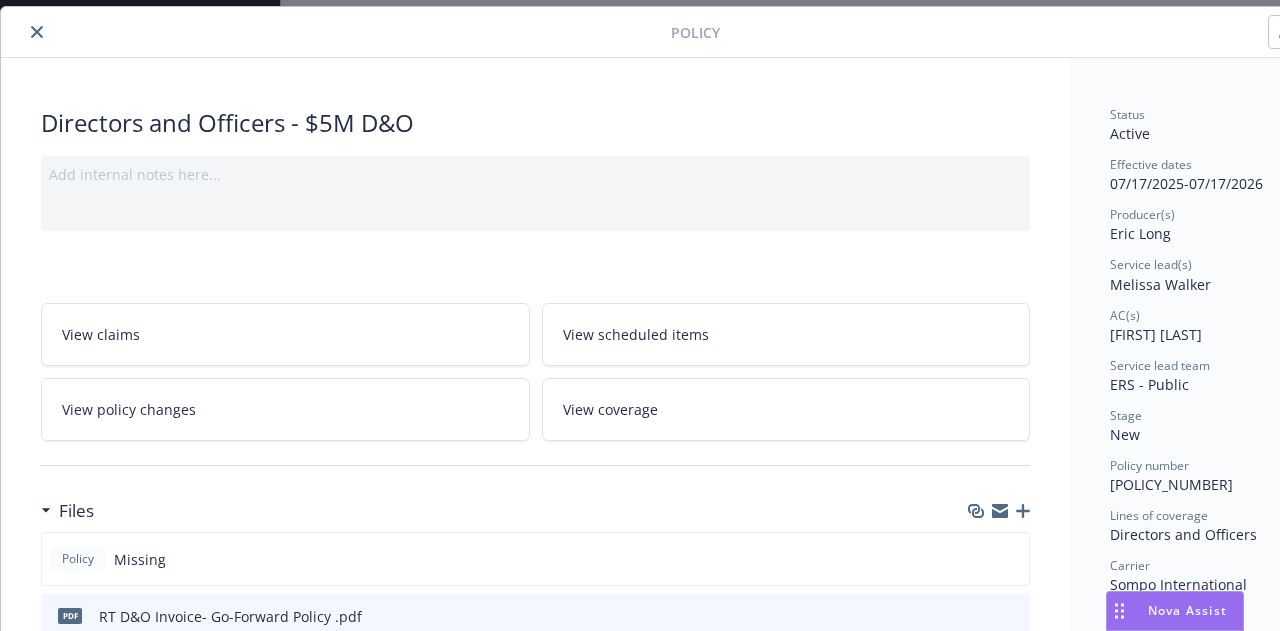 scroll, scrollTop: 0, scrollLeft: 0, axis: both 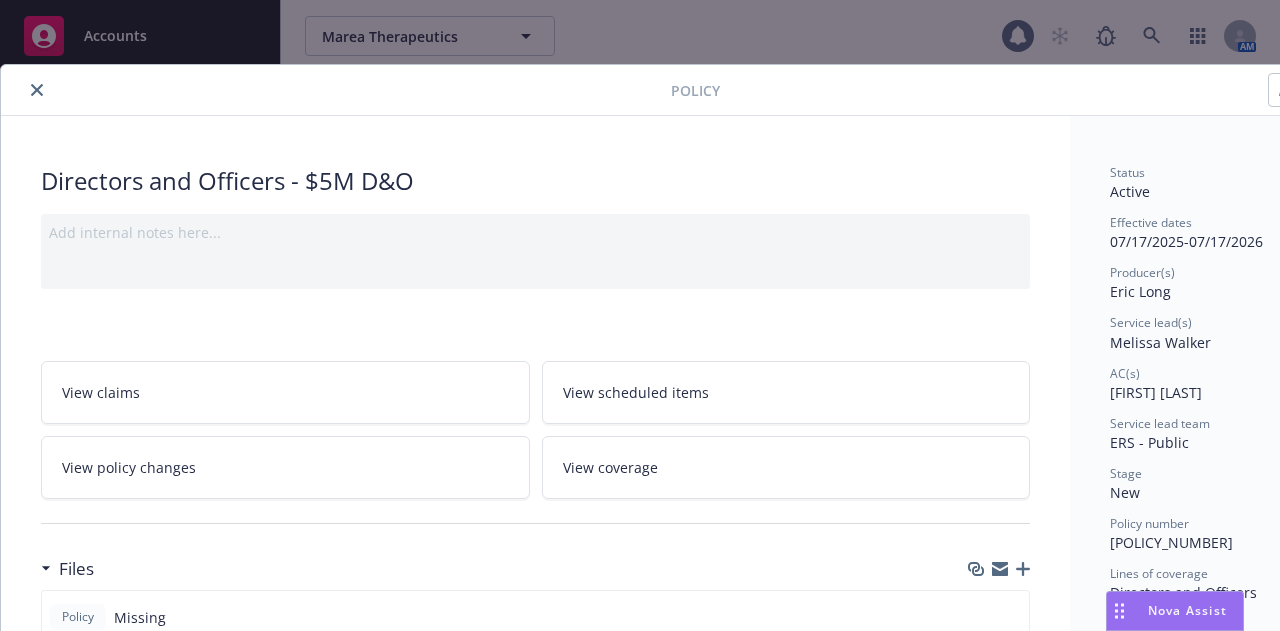 click 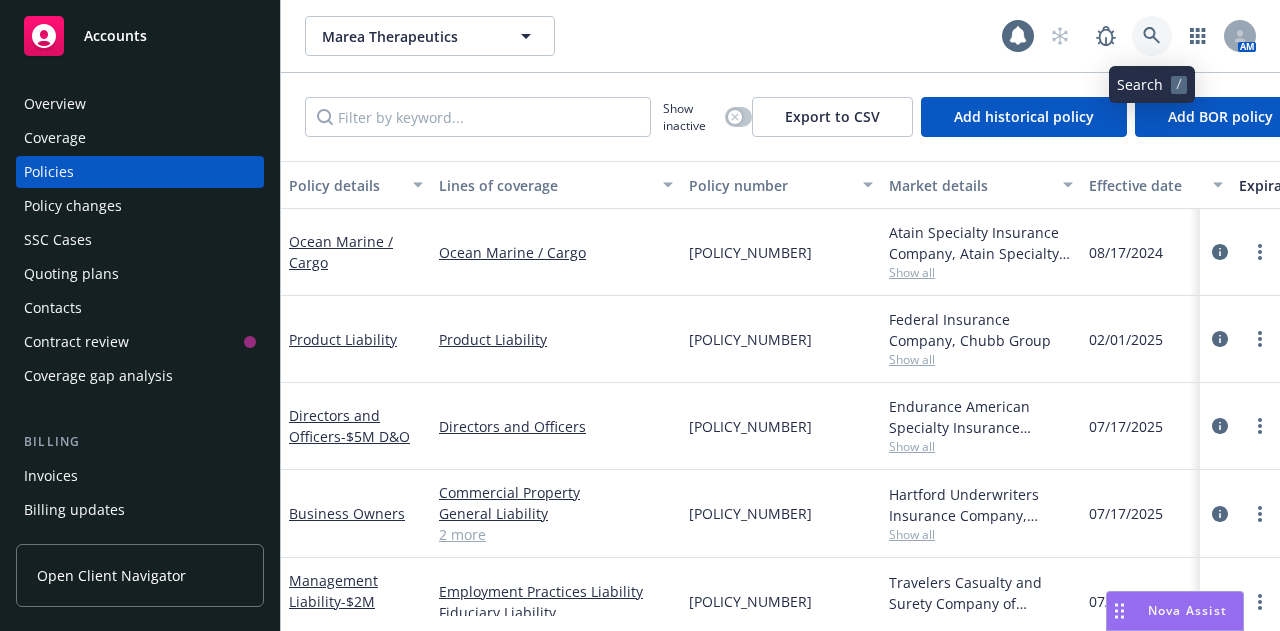 click 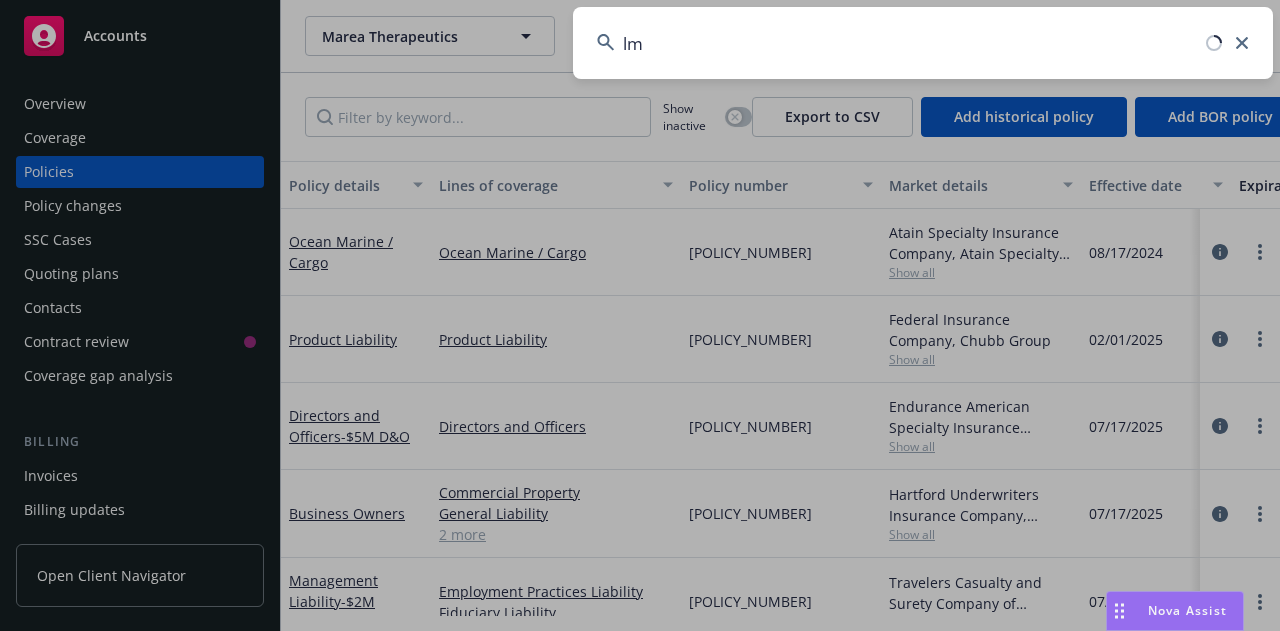 type on "l" 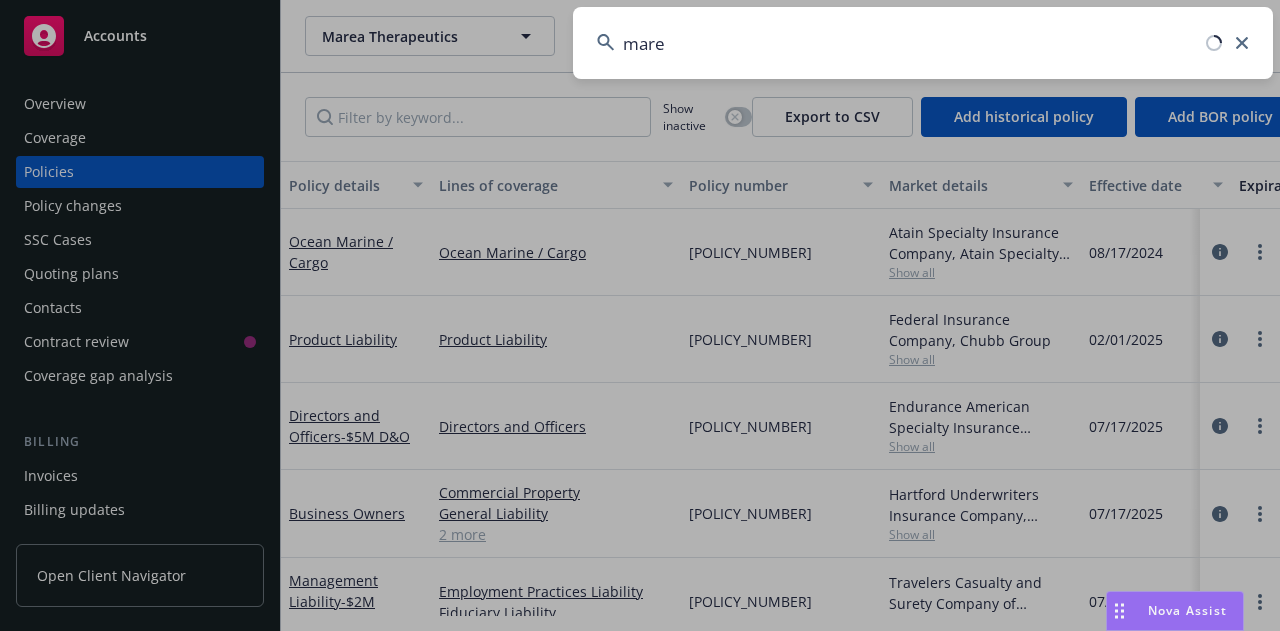 type on "marea" 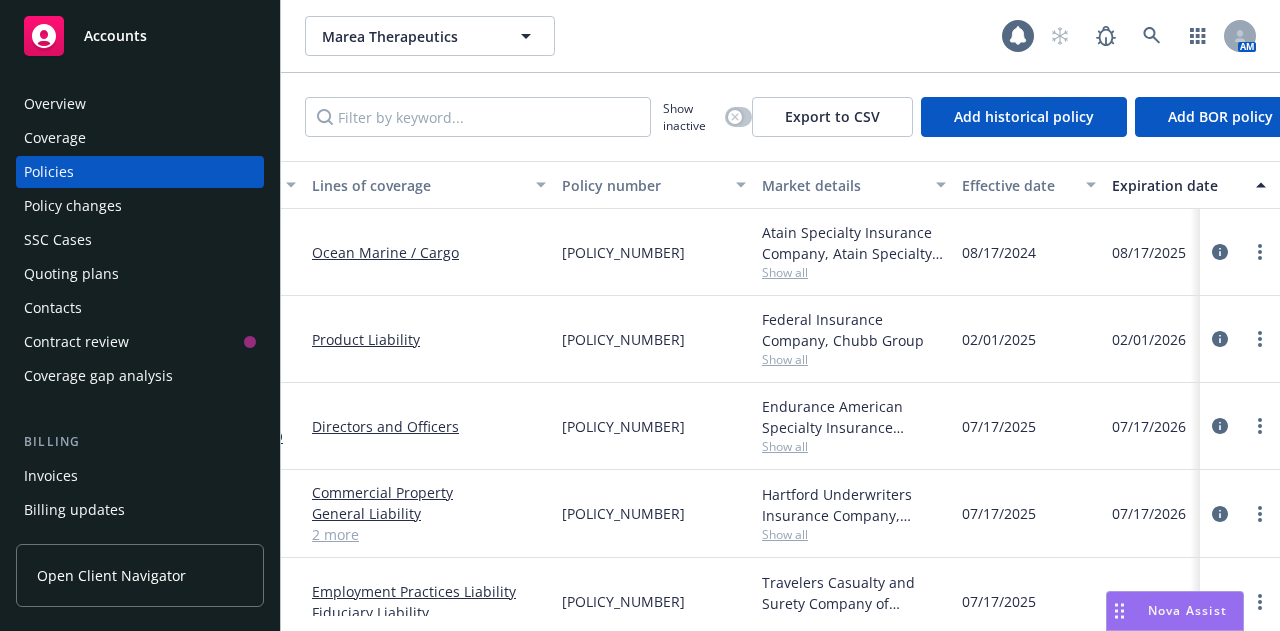 scroll, scrollTop: 0, scrollLeft: 0, axis: both 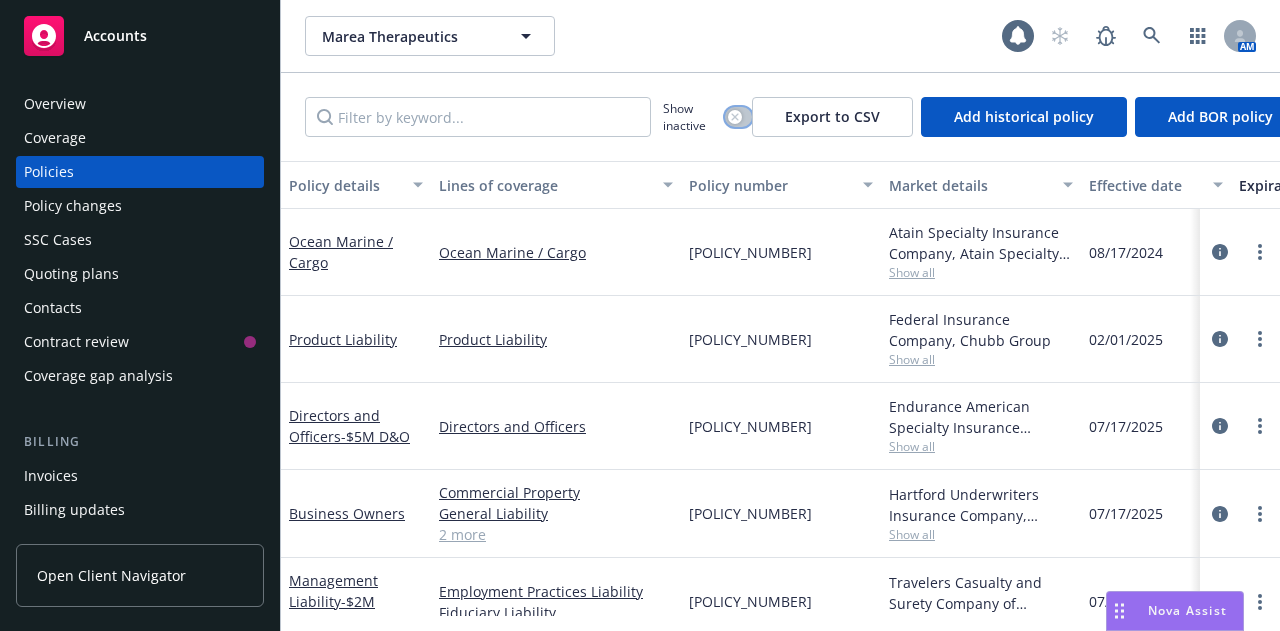 click 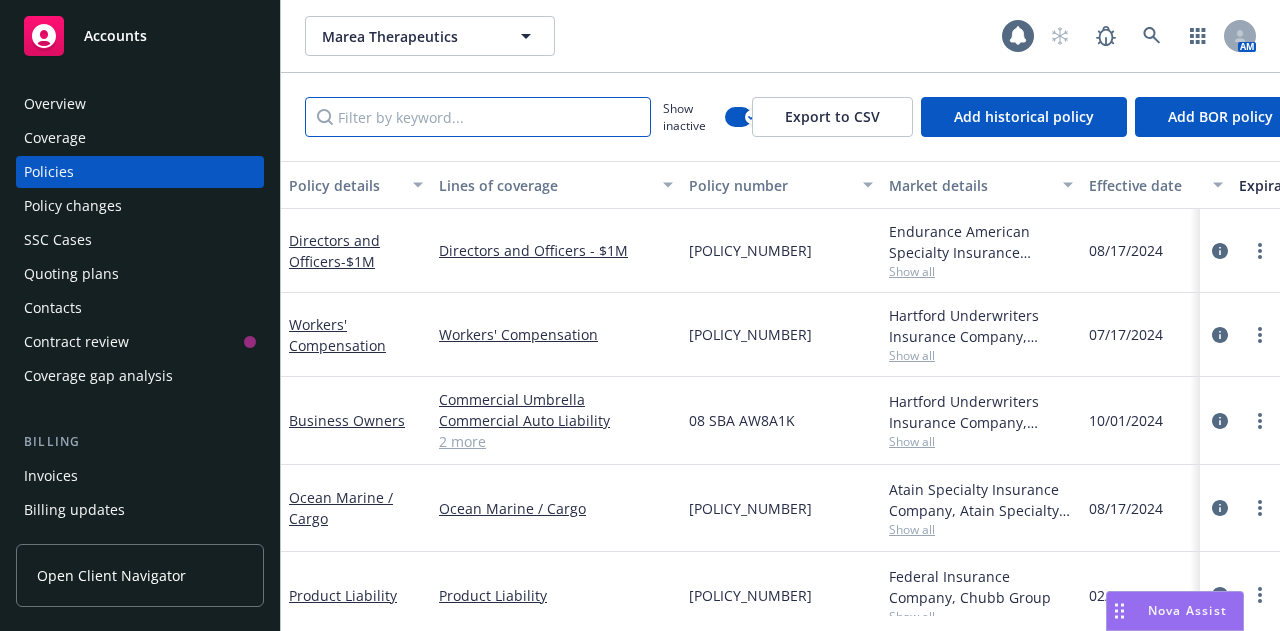 click at bounding box center [478, 117] 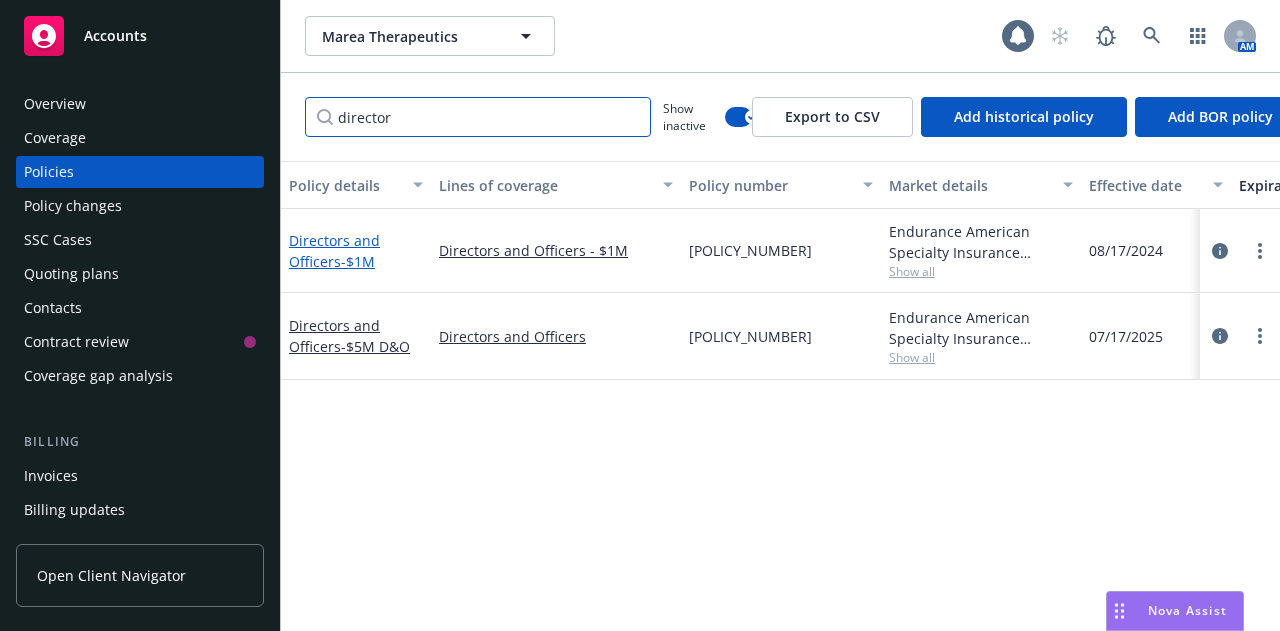type on "director" 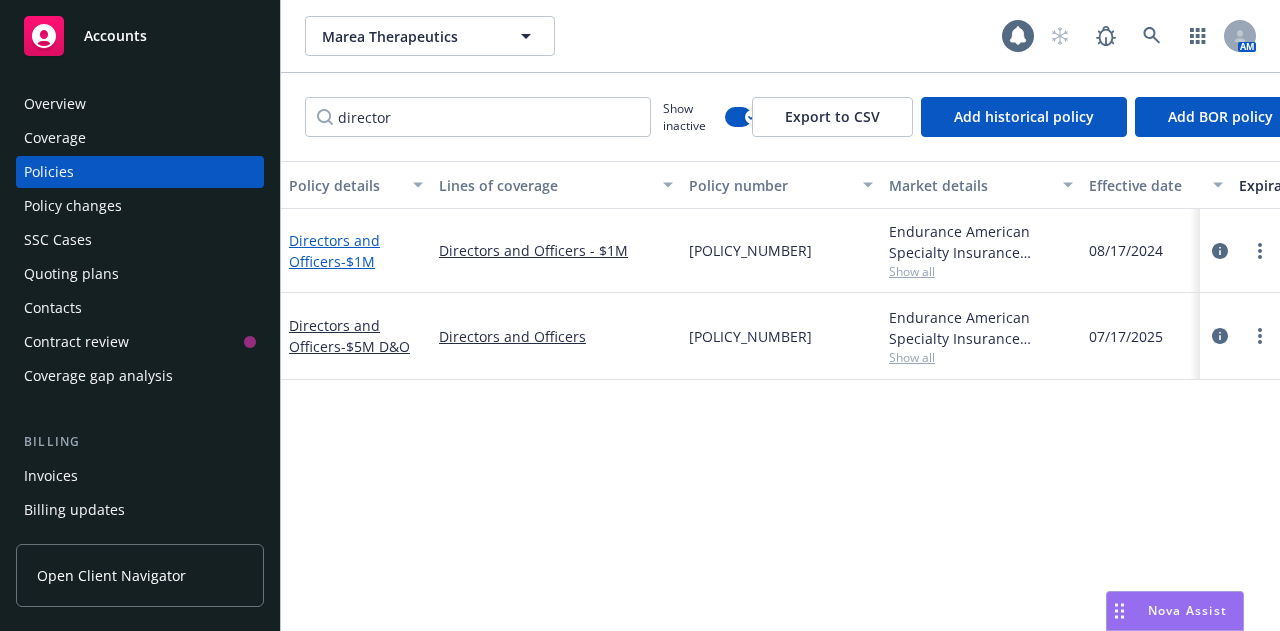 click on "Directors and Officers  -  $1M" at bounding box center (334, 251) 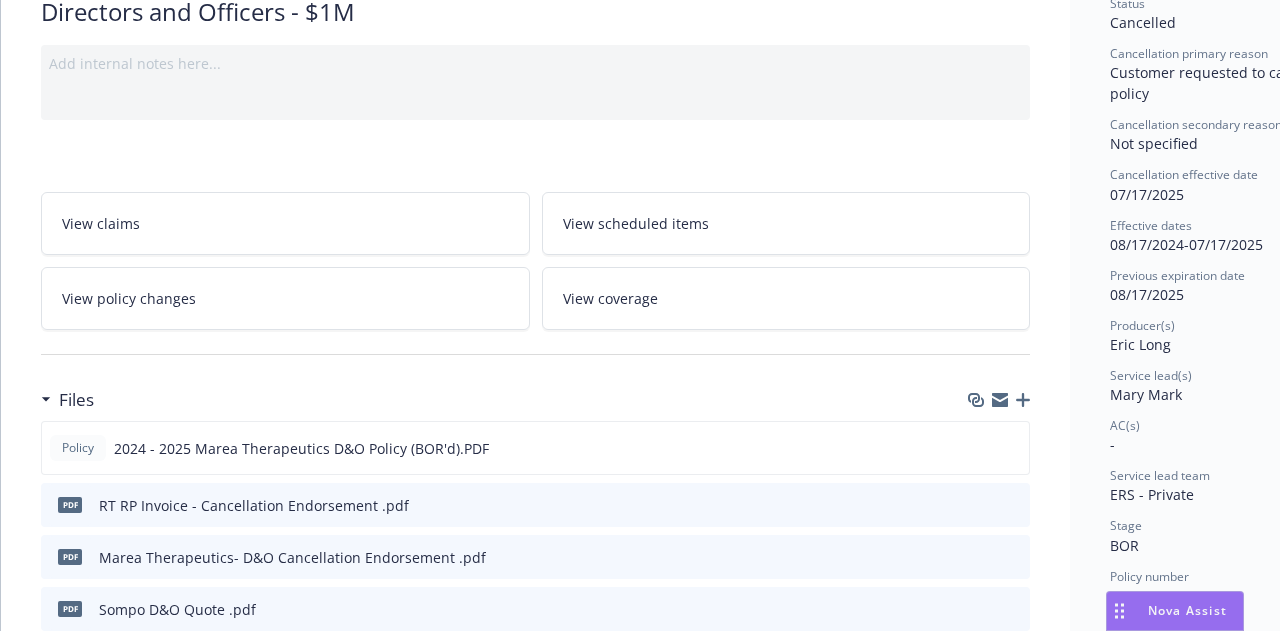 scroll, scrollTop: 170, scrollLeft: 0, axis: vertical 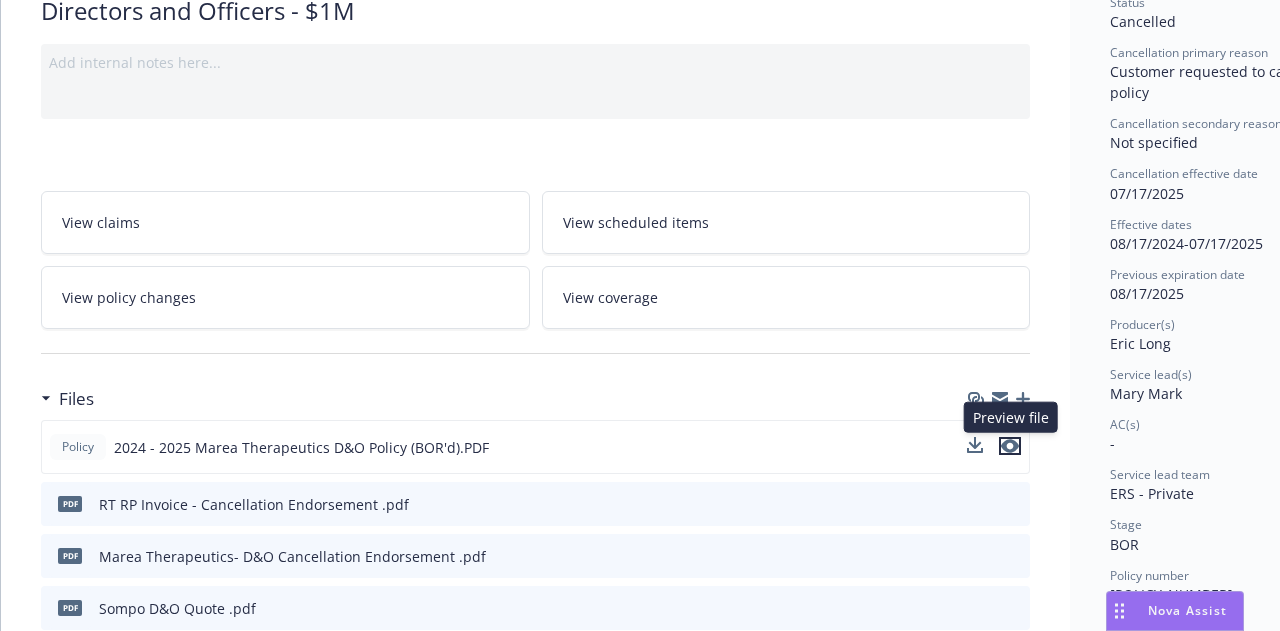 click 